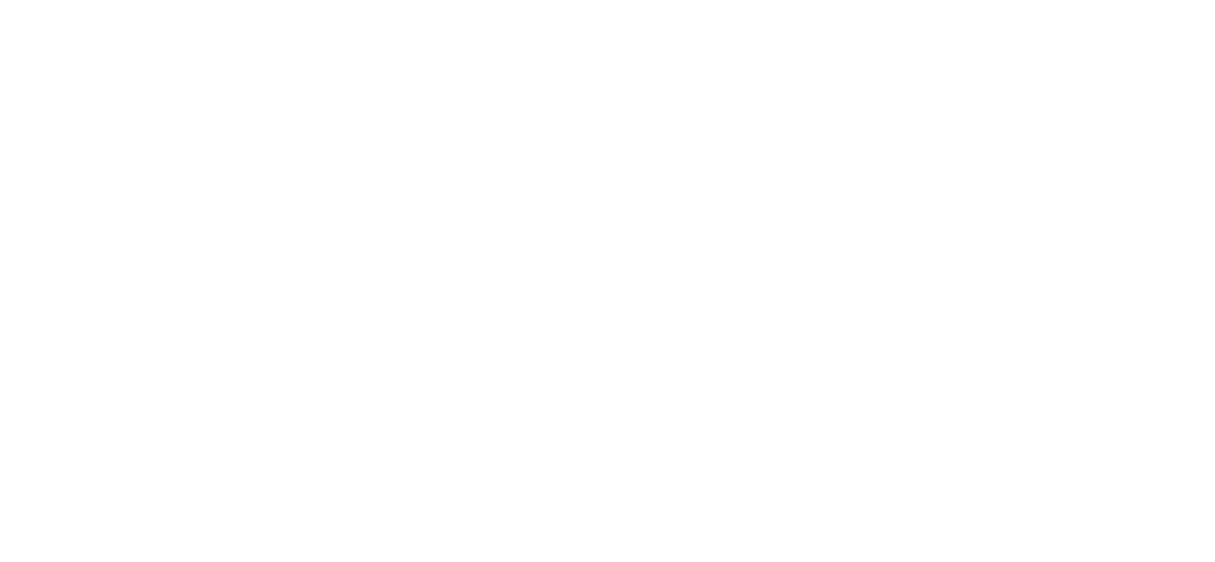scroll, scrollTop: 0, scrollLeft: 0, axis: both 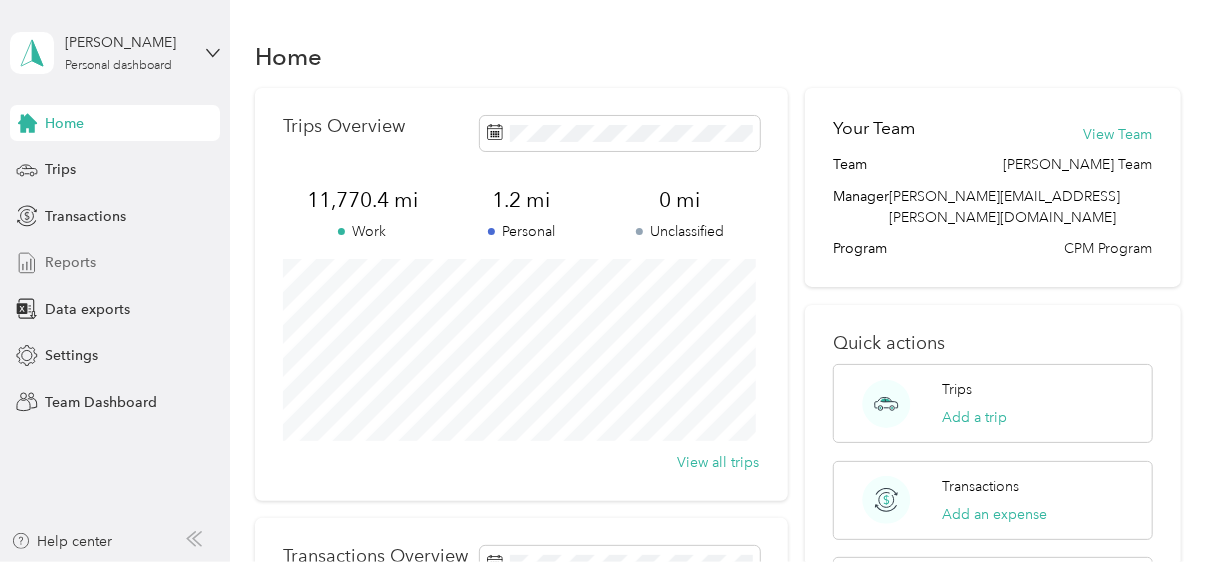 click on "Reports" at bounding box center (70, 262) 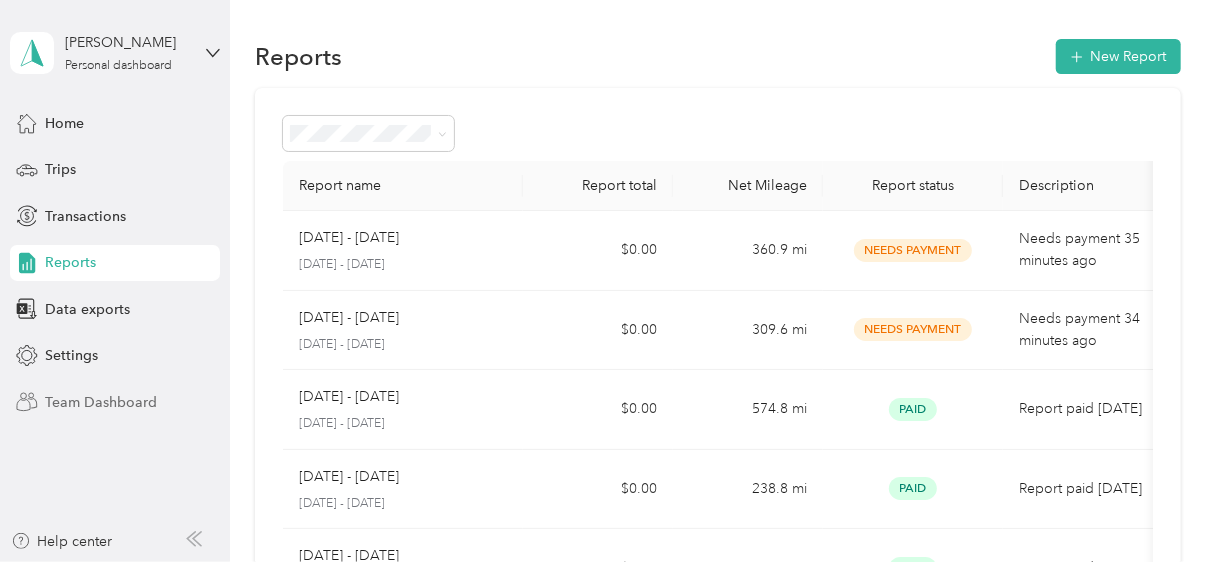click on "Team Dashboard" at bounding box center [101, 402] 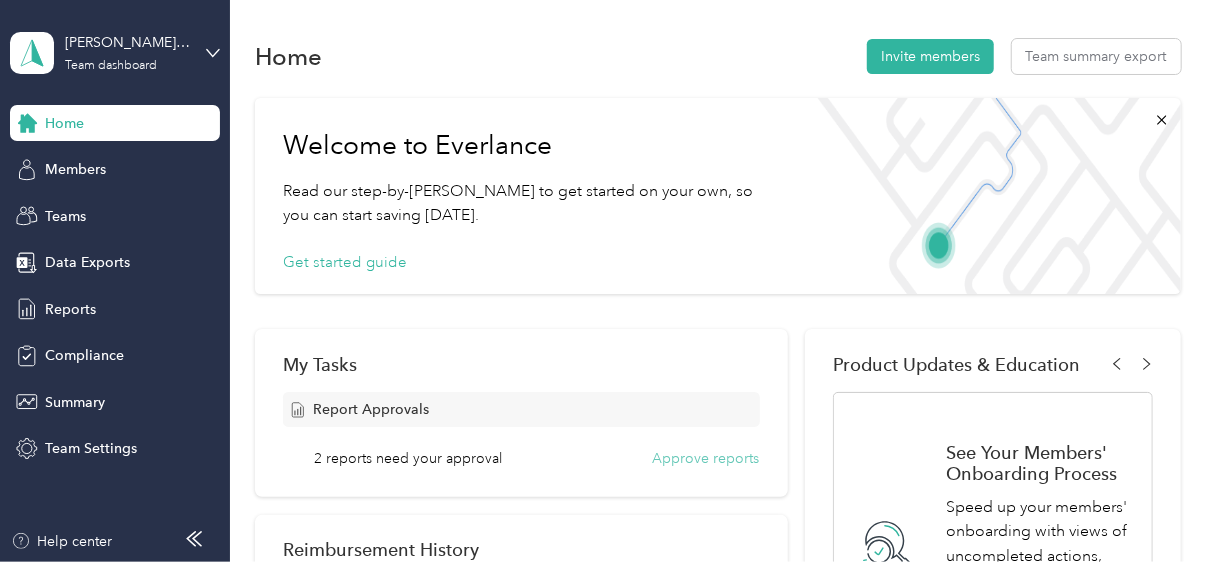 click on "Approve reports" at bounding box center (706, 458) 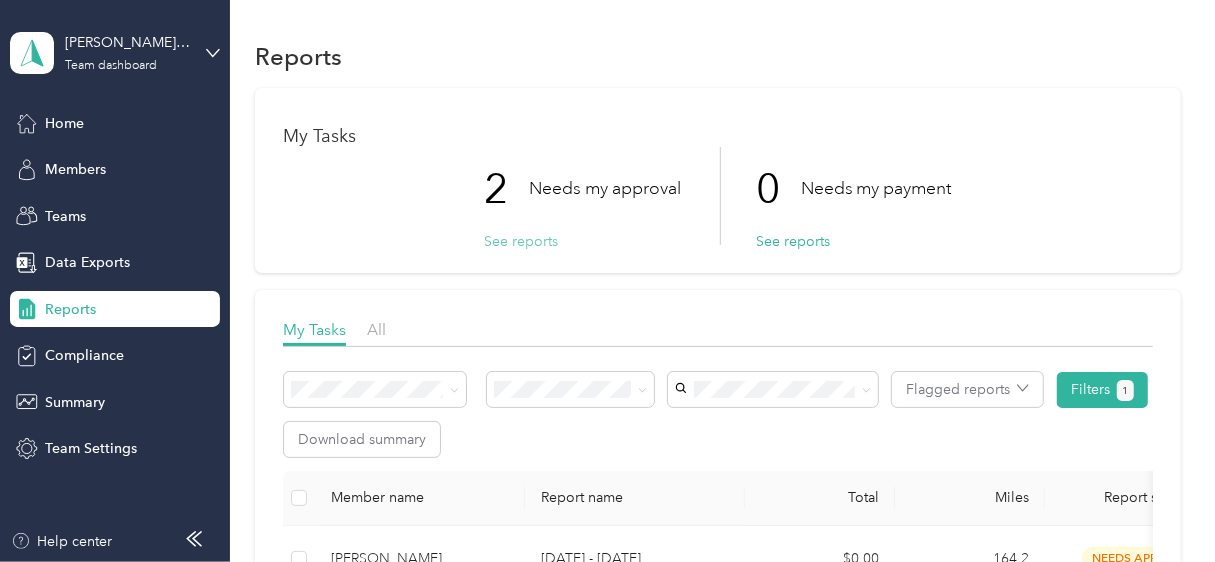 click on "See reports" at bounding box center (521, 241) 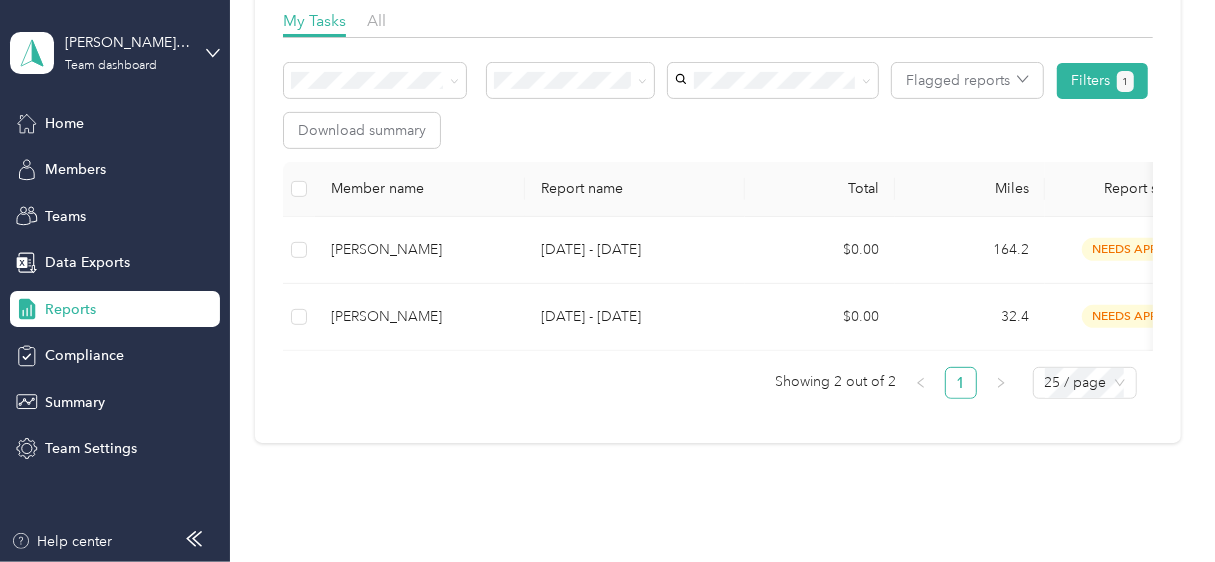 scroll, scrollTop: 400, scrollLeft: 0, axis: vertical 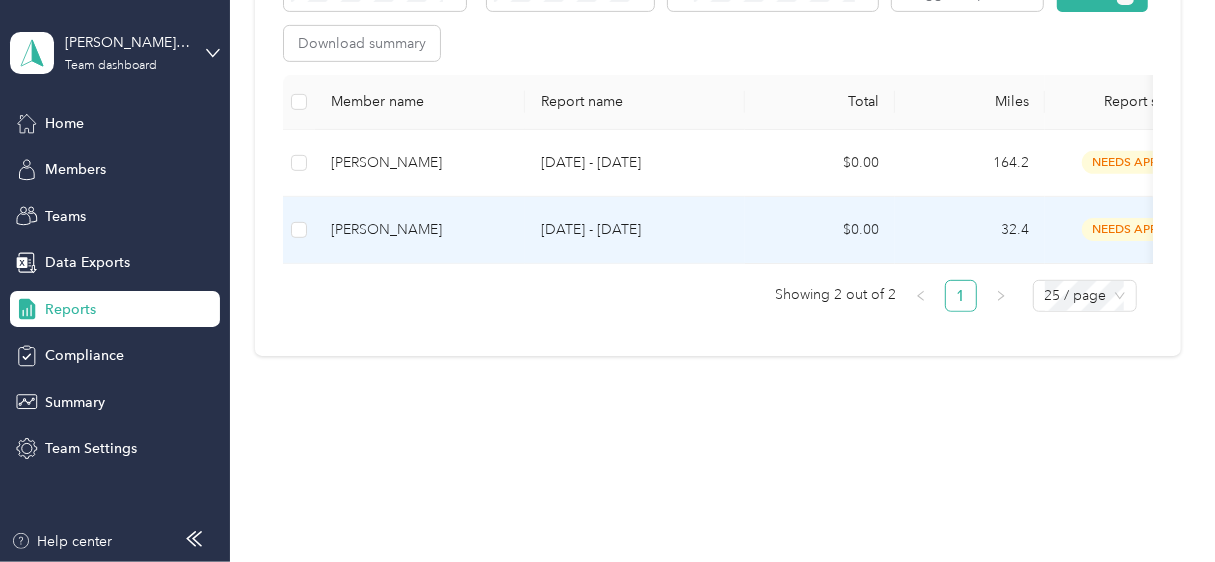 click on "[DATE] - [DATE]" at bounding box center (635, 230) 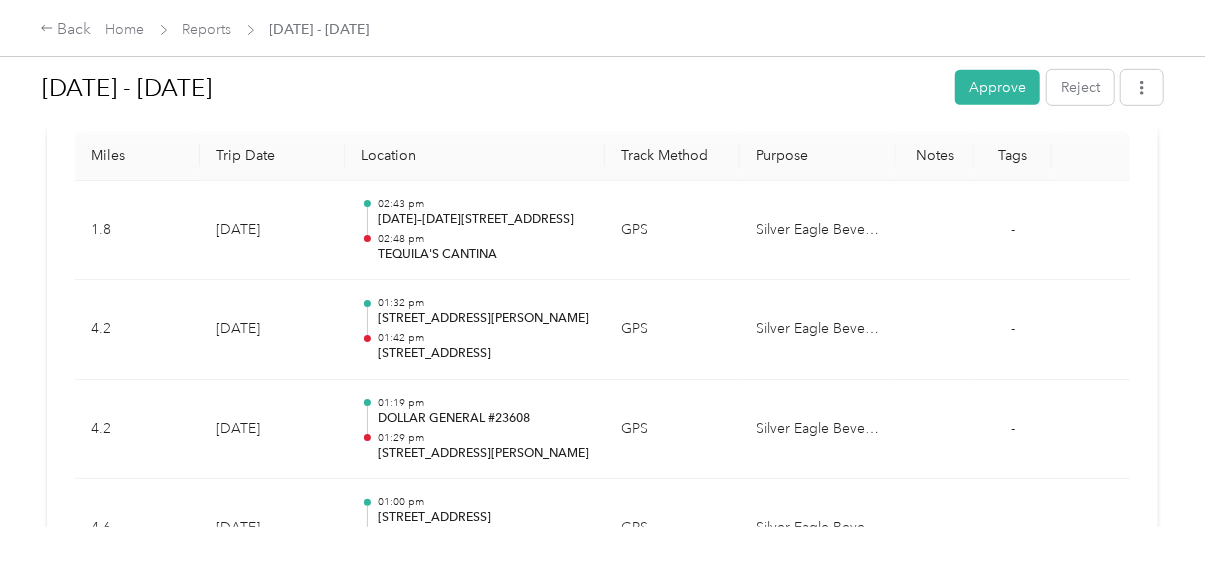 scroll, scrollTop: 500, scrollLeft: 0, axis: vertical 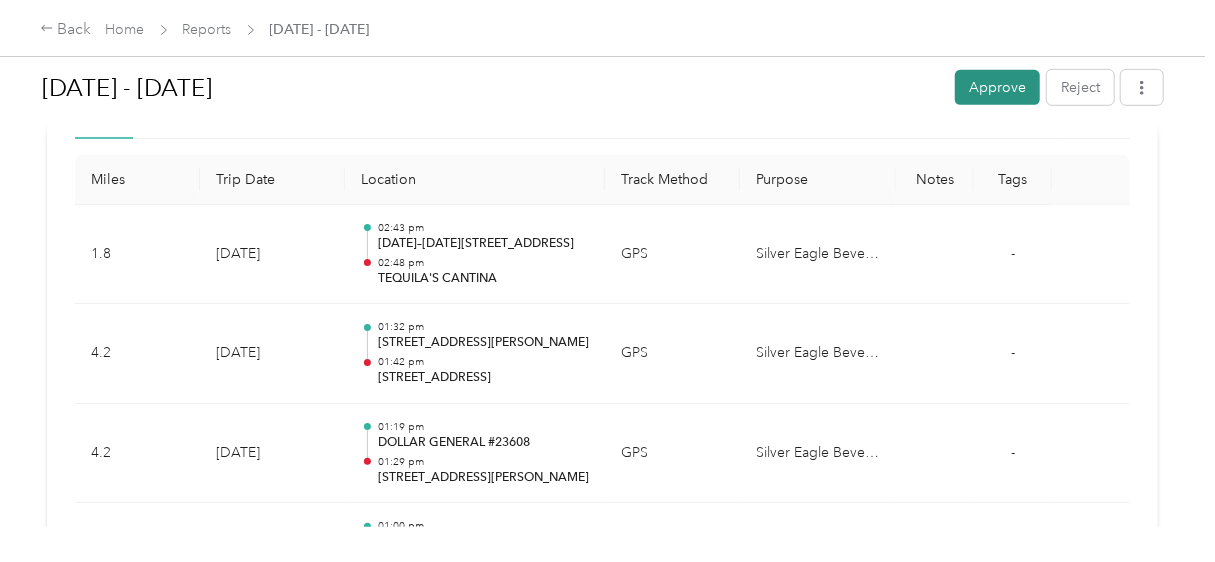 click on "Approve" at bounding box center [997, 87] 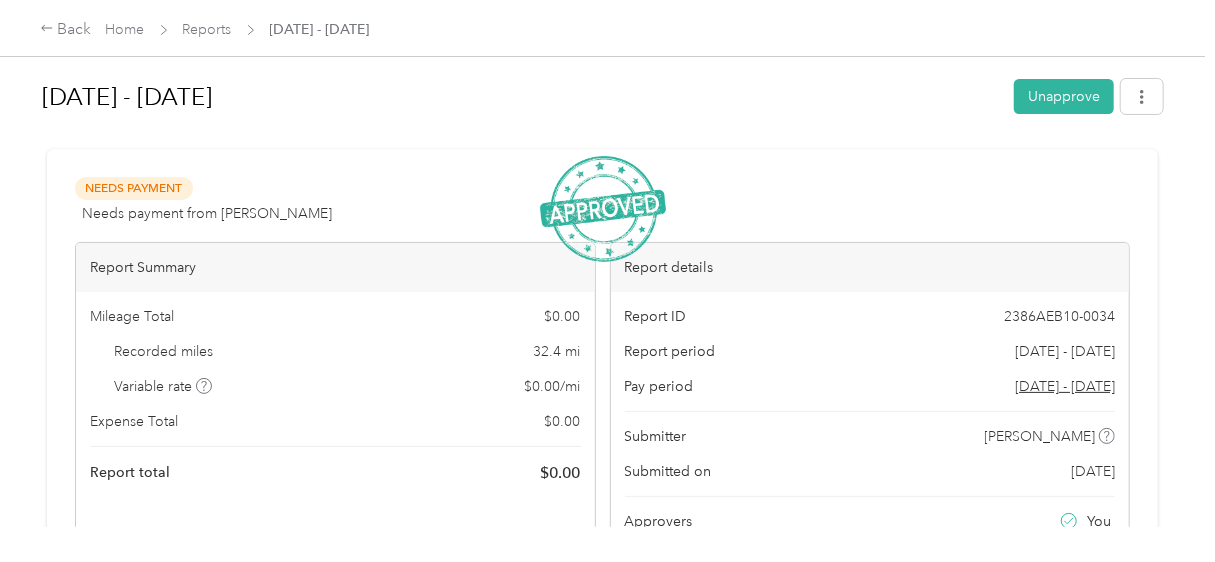 scroll, scrollTop: 0, scrollLeft: 0, axis: both 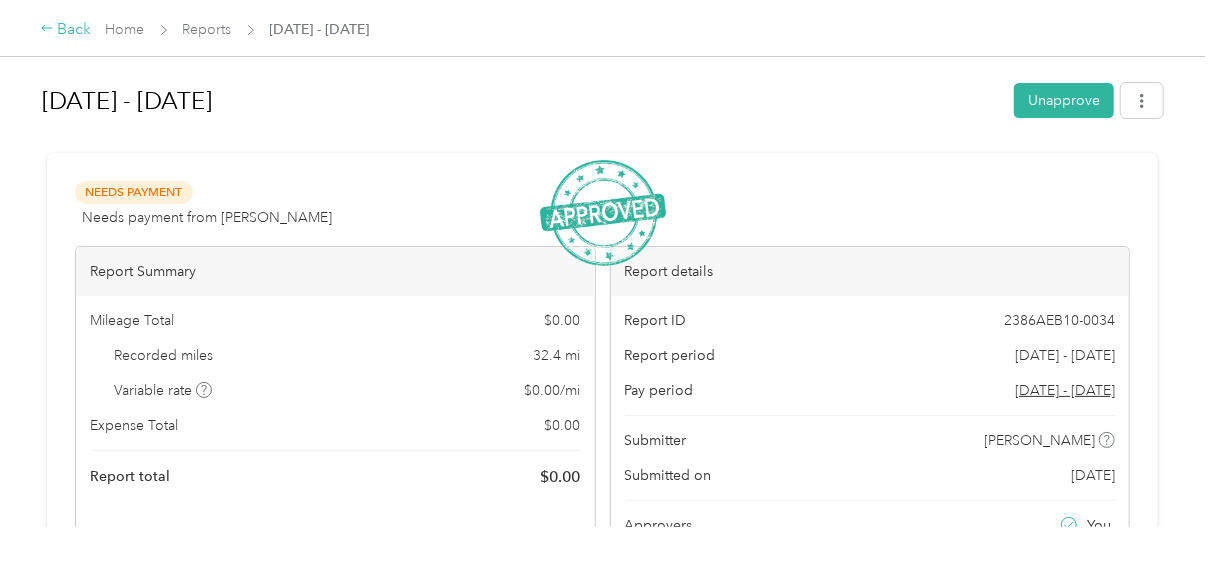 click 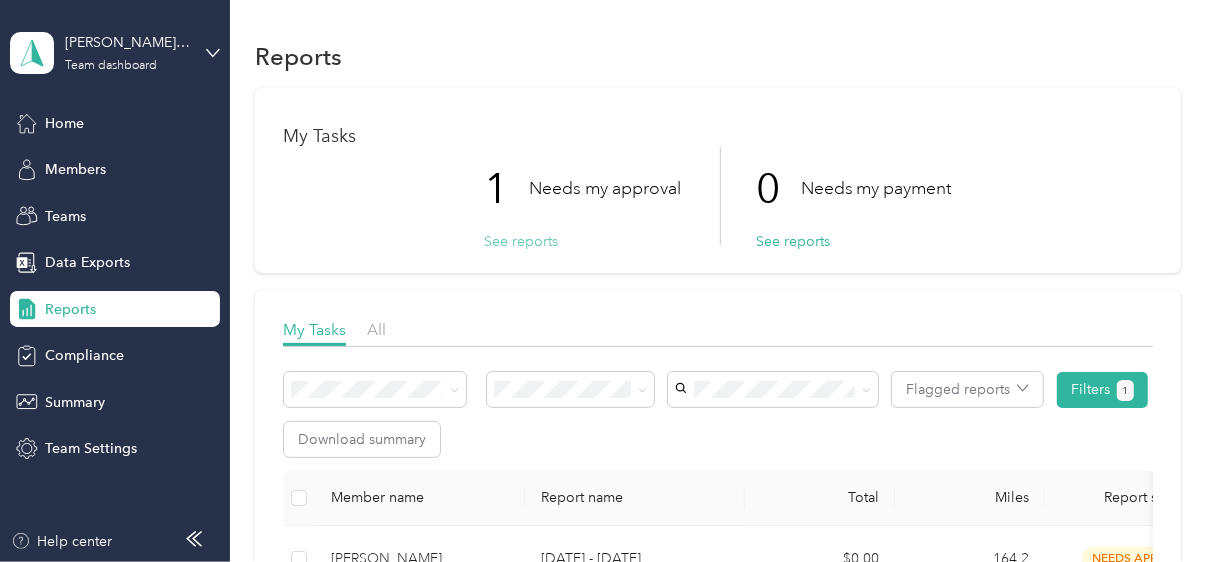 click on "See reports" at bounding box center [521, 241] 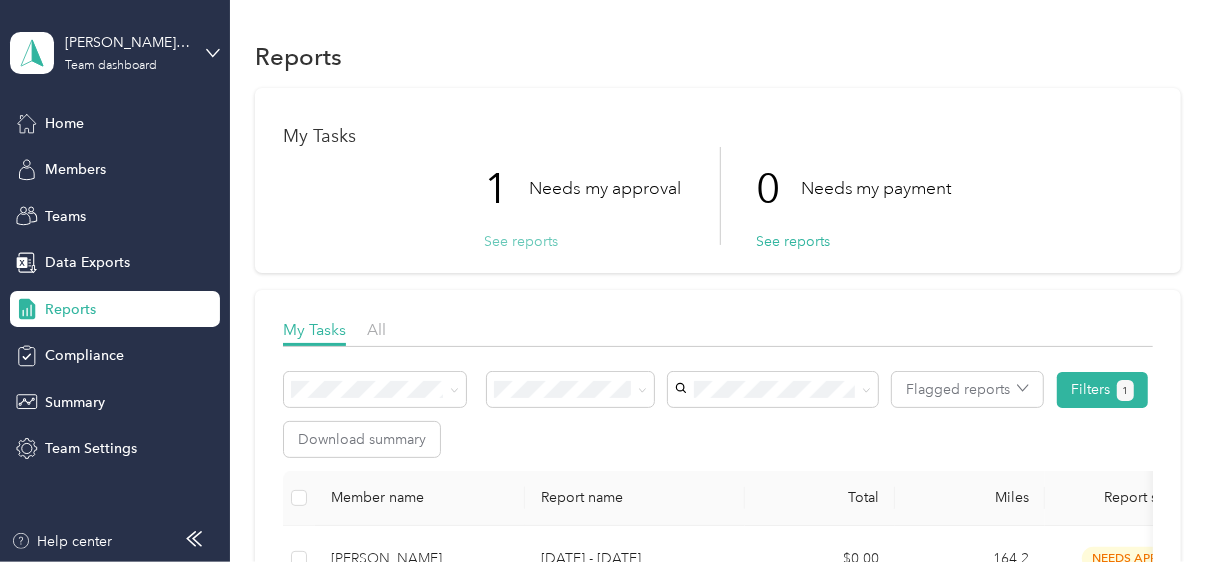 click on "See reports" at bounding box center (521, 241) 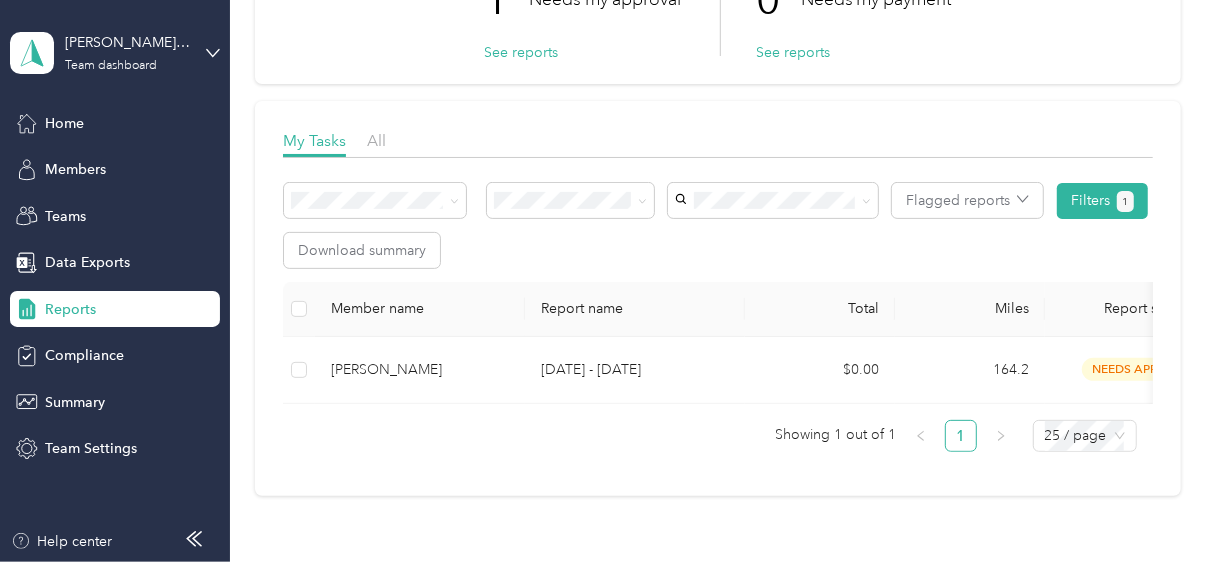 scroll, scrollTop: 200, scrollLeft: 0, axis: vertical 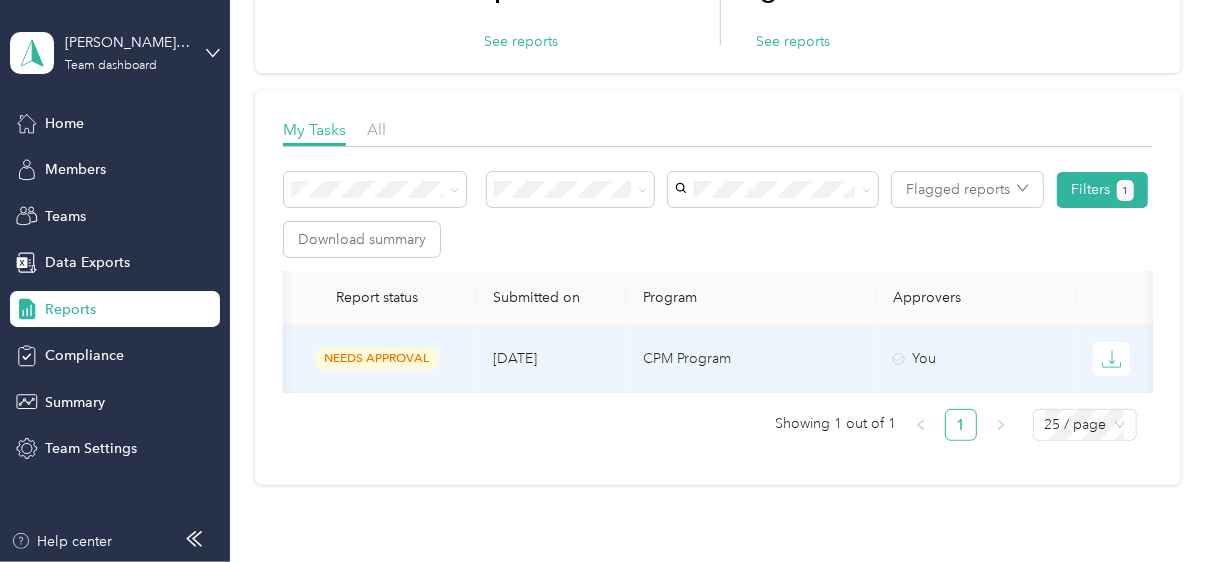 click on "You" at bounding box center (977, 359) 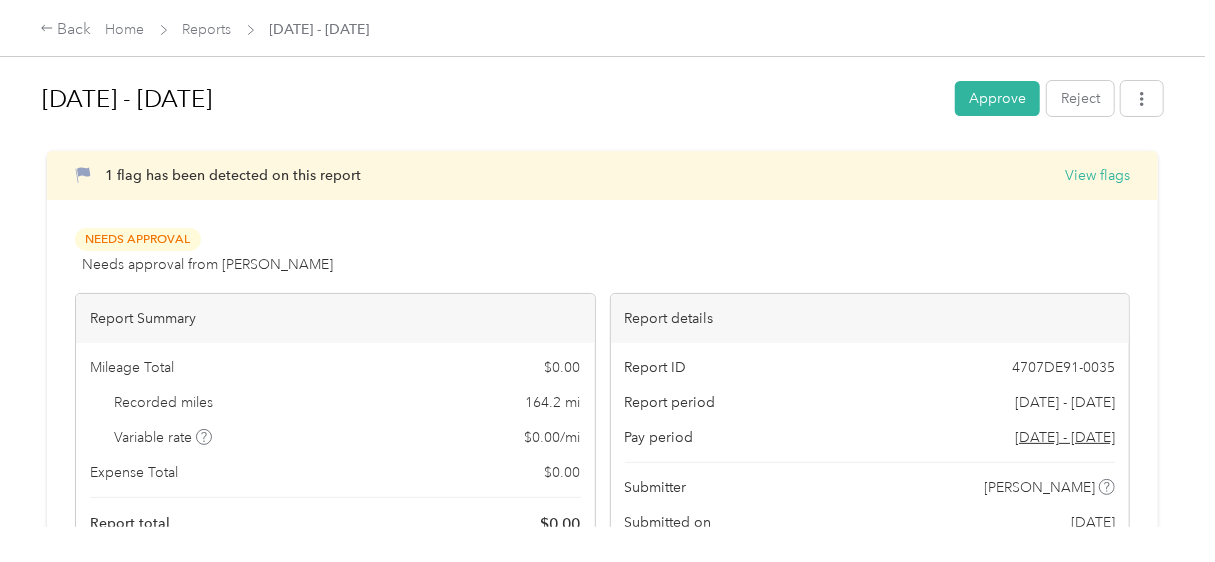 scroll, scrollTop: 0, scrollLeft: 0, axis: both 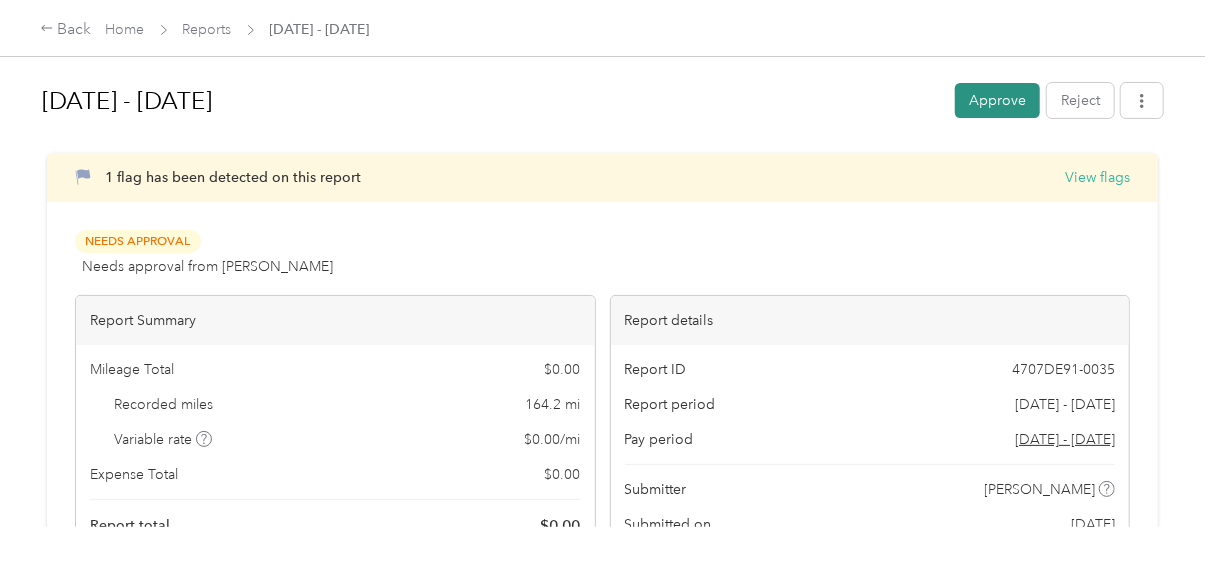 click on "Approve" at bounding box center [997, 100] 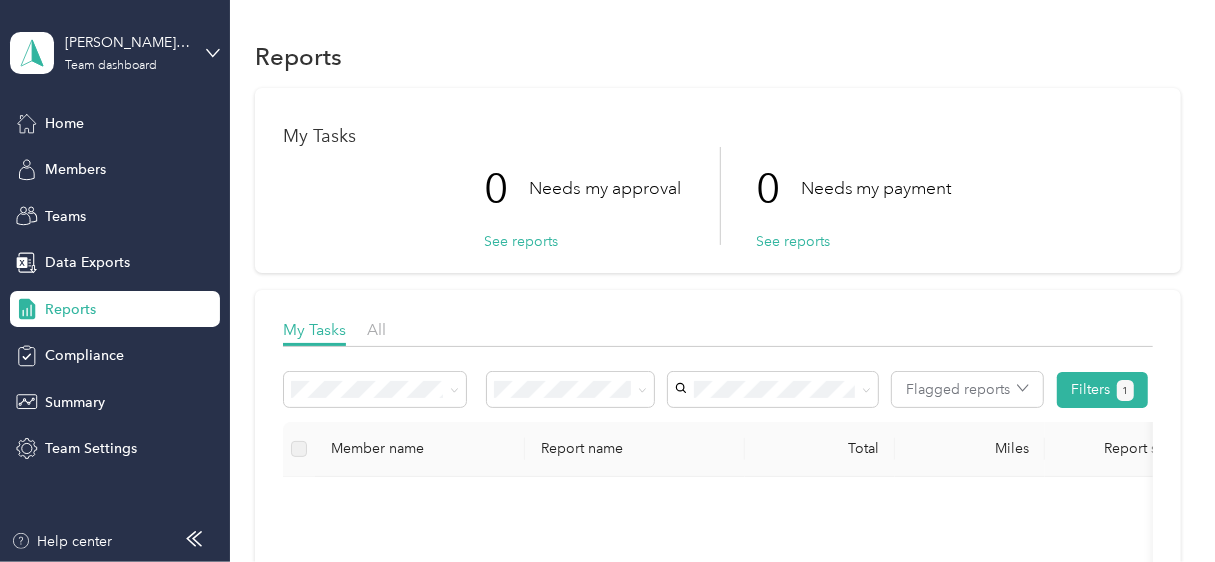 click on "Reports My Tasks 0 Needs my approval See reports   0 Needs my payment See reports My Tasks All Flagged reports Filters 1 Member name Report name Total Miles Report status Submitted on Program Approvers                     No reports found with current filters" at bounding box center (718, 524) 